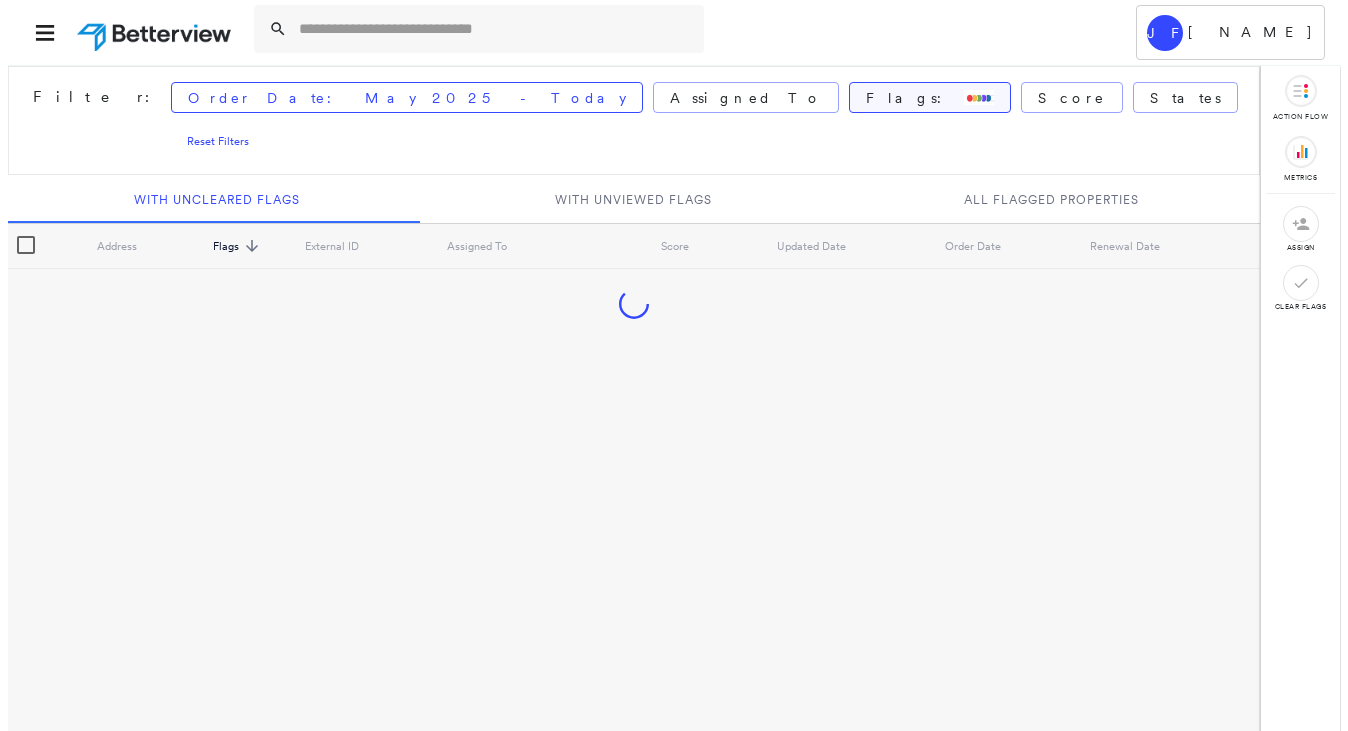 scroll, scrollTop: 0, scrollLeft: 0, axis: both 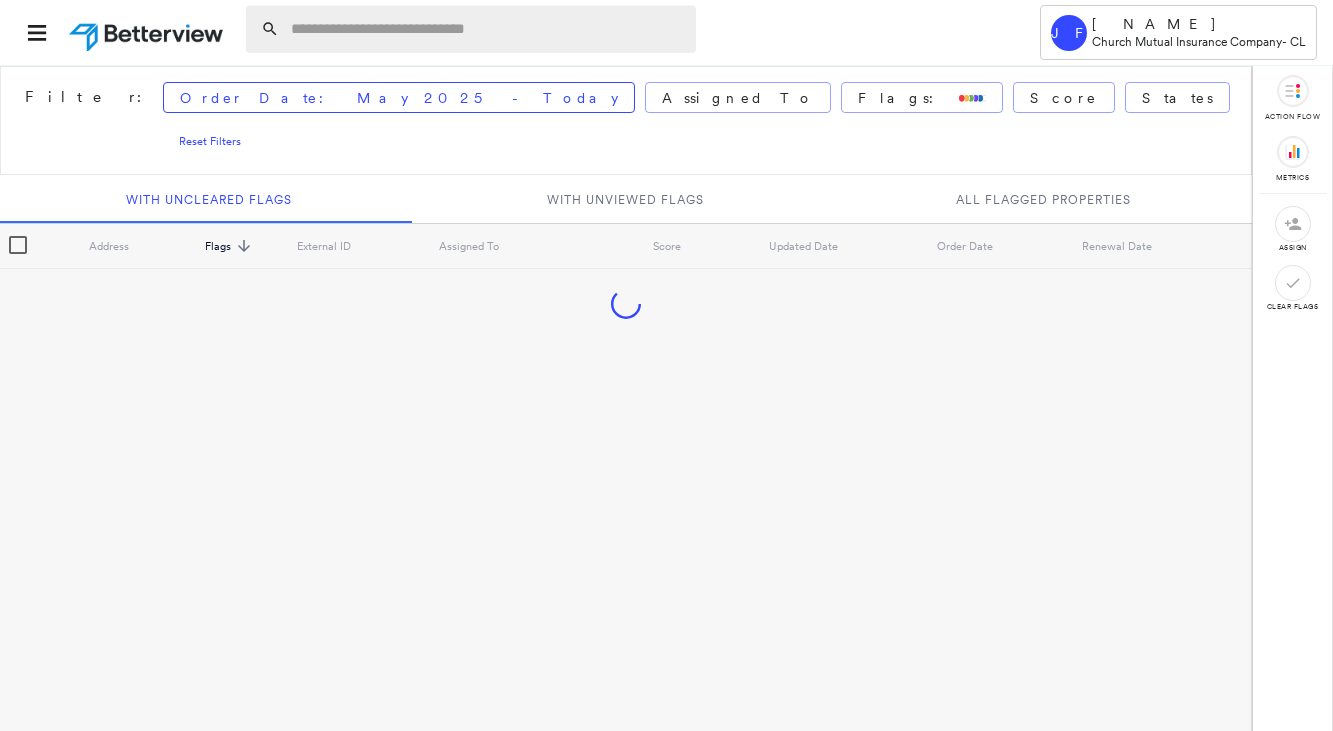 click at bounding box center (487, 29) 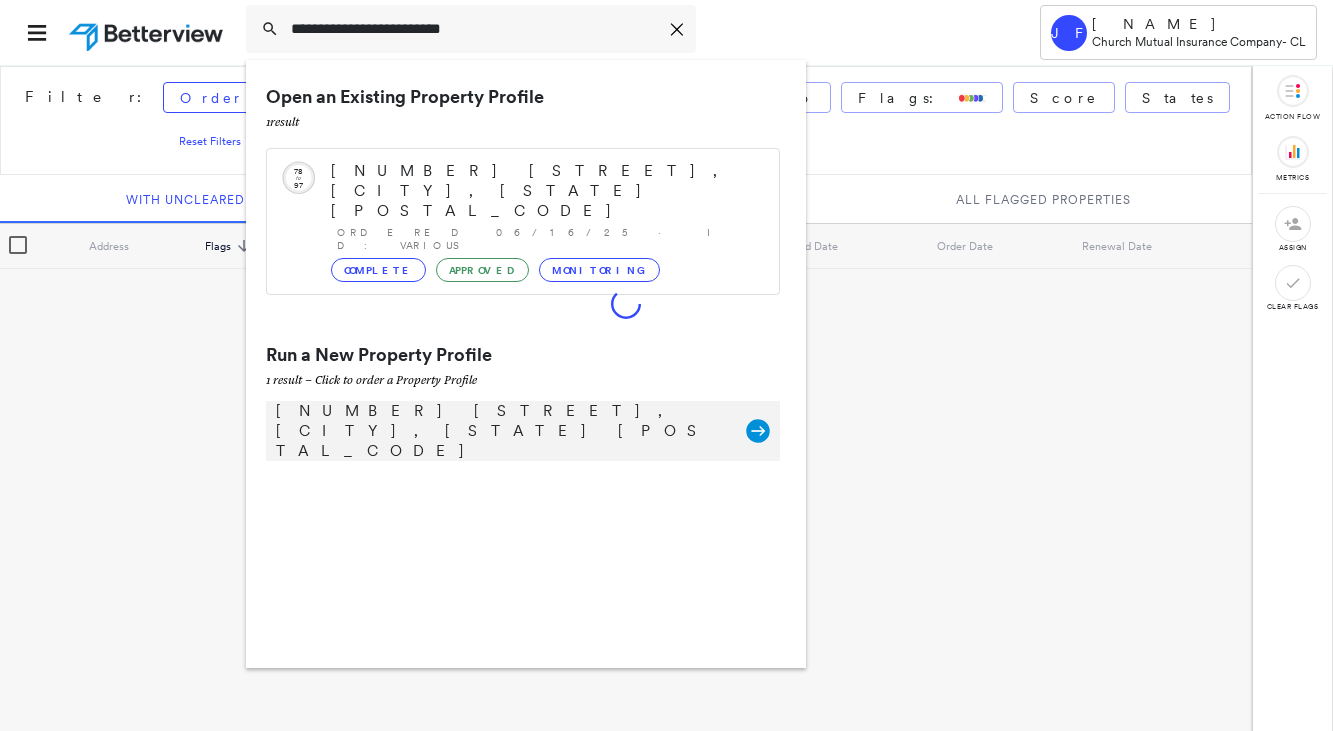 type on "**********" 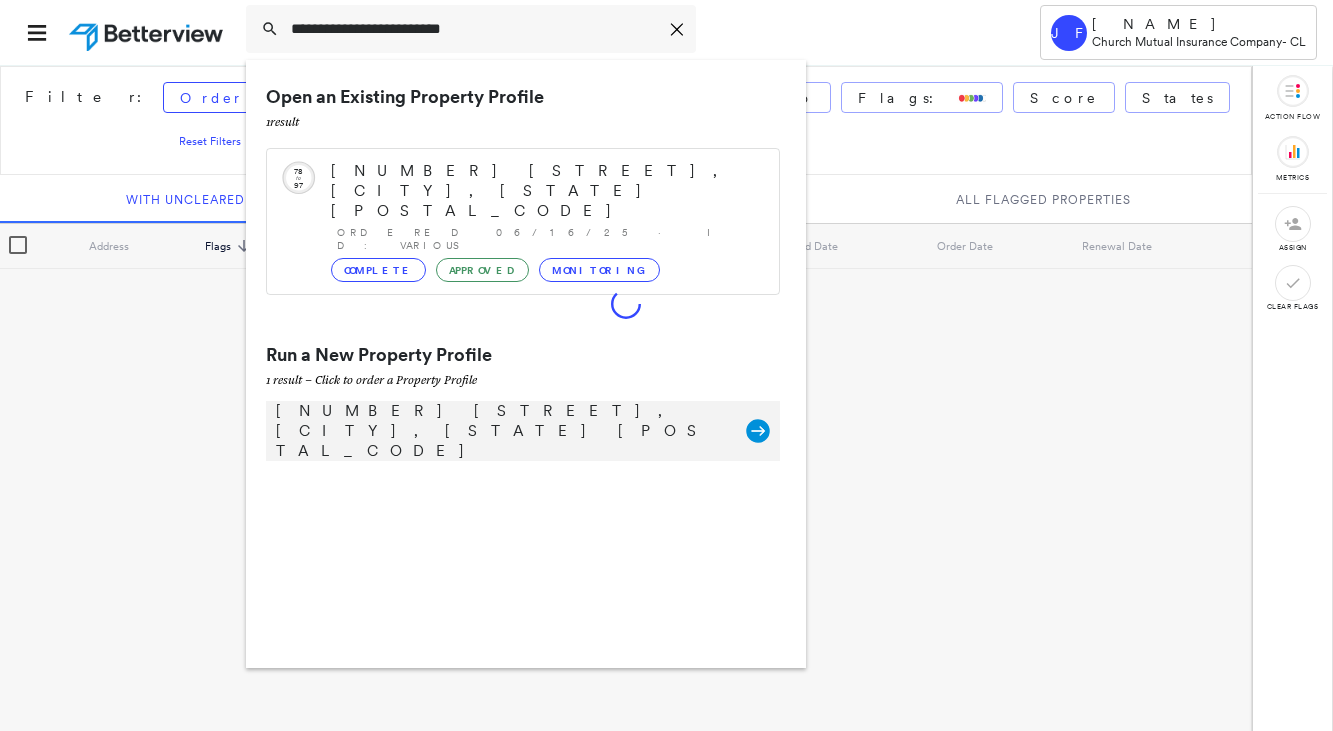 click on "[NUMBER] [STREET], [CITY], [STATE] [POSTAL_CODE]" at bounding box center [501, 431] 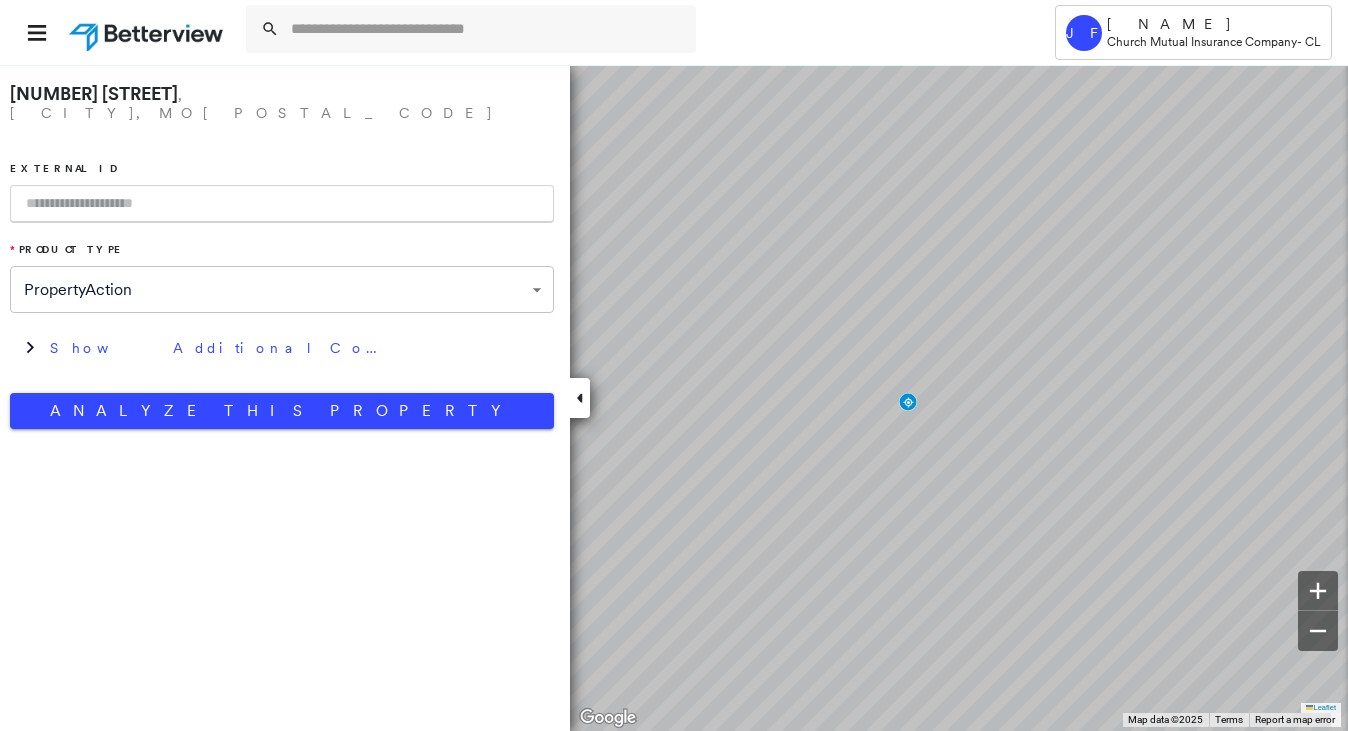 click at bounding box center [282, 204] 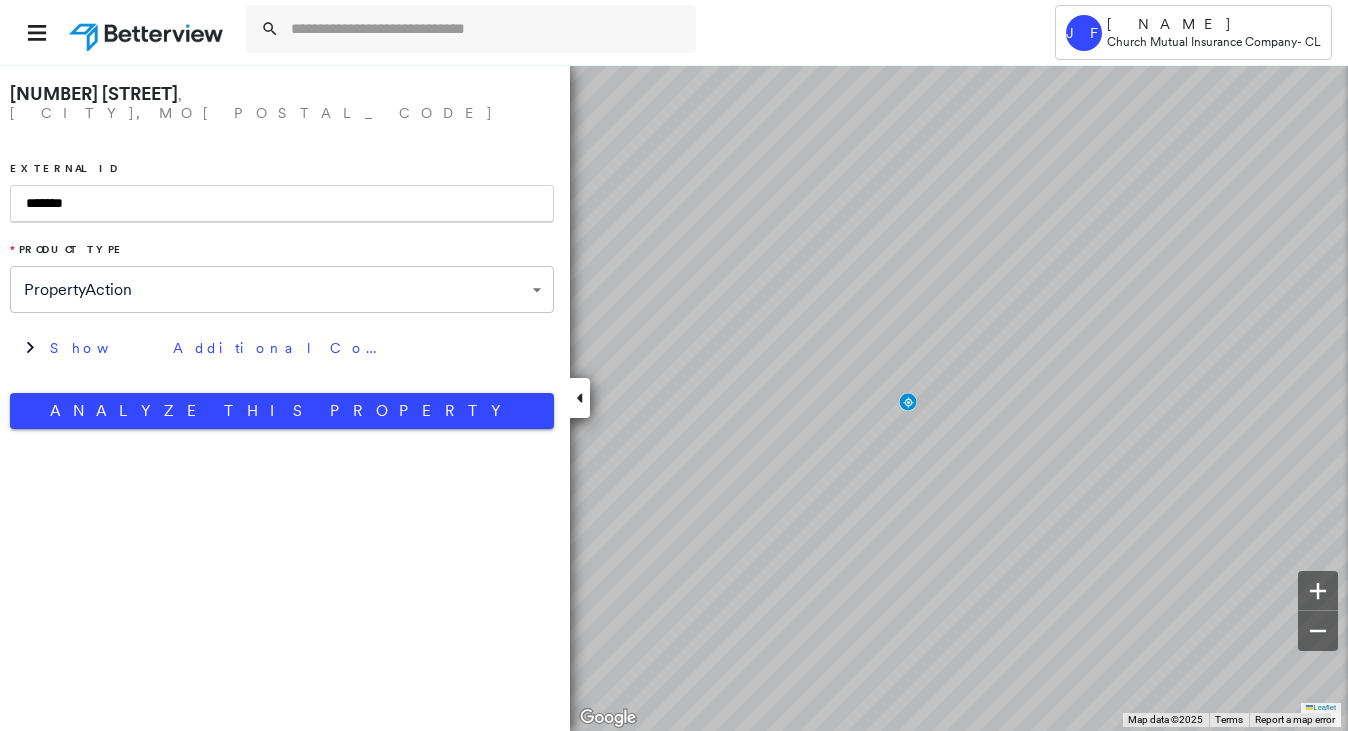 type on "*******" 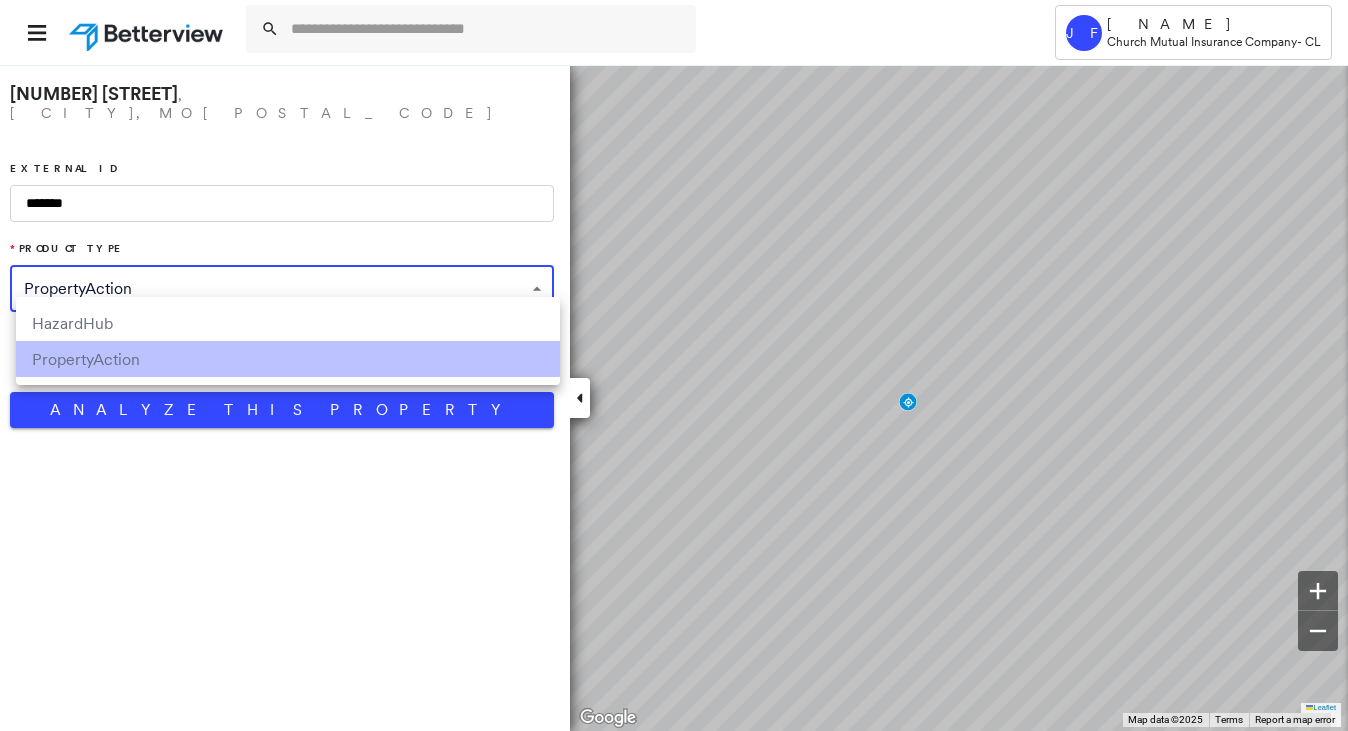 click on "**********" at bounding box center (674, 365) 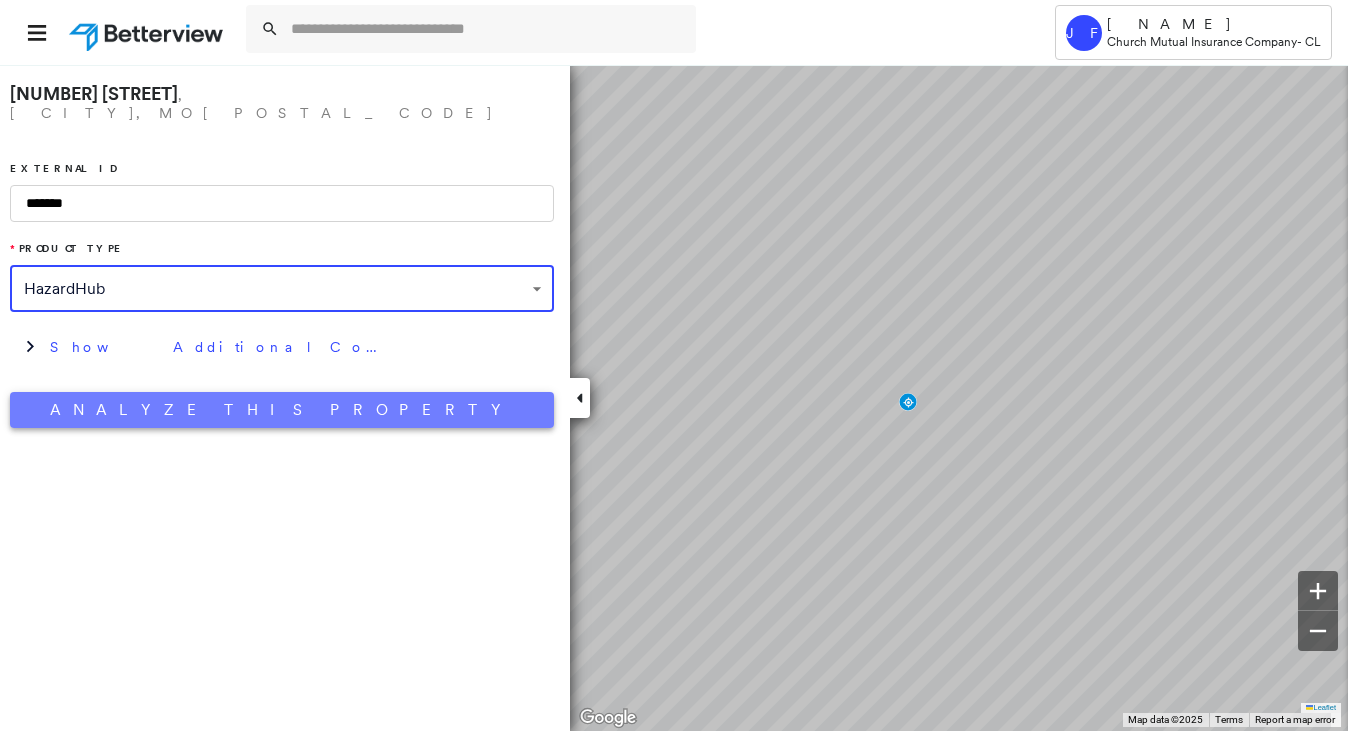 click on "Analyze This Property" at bounding box center (282, 410) 